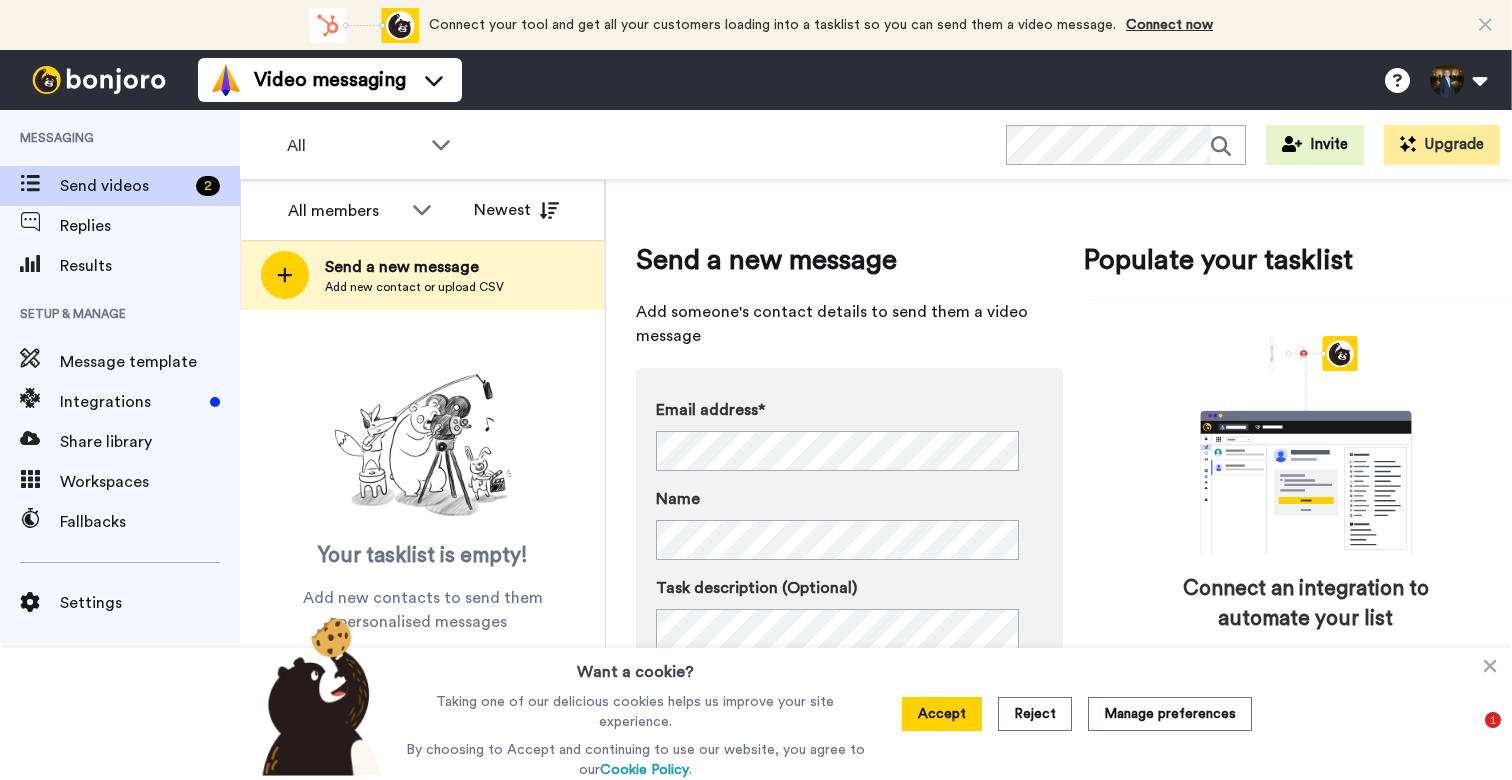 scroll, scrollTop: 0, scrollLeft: 0, axis: both 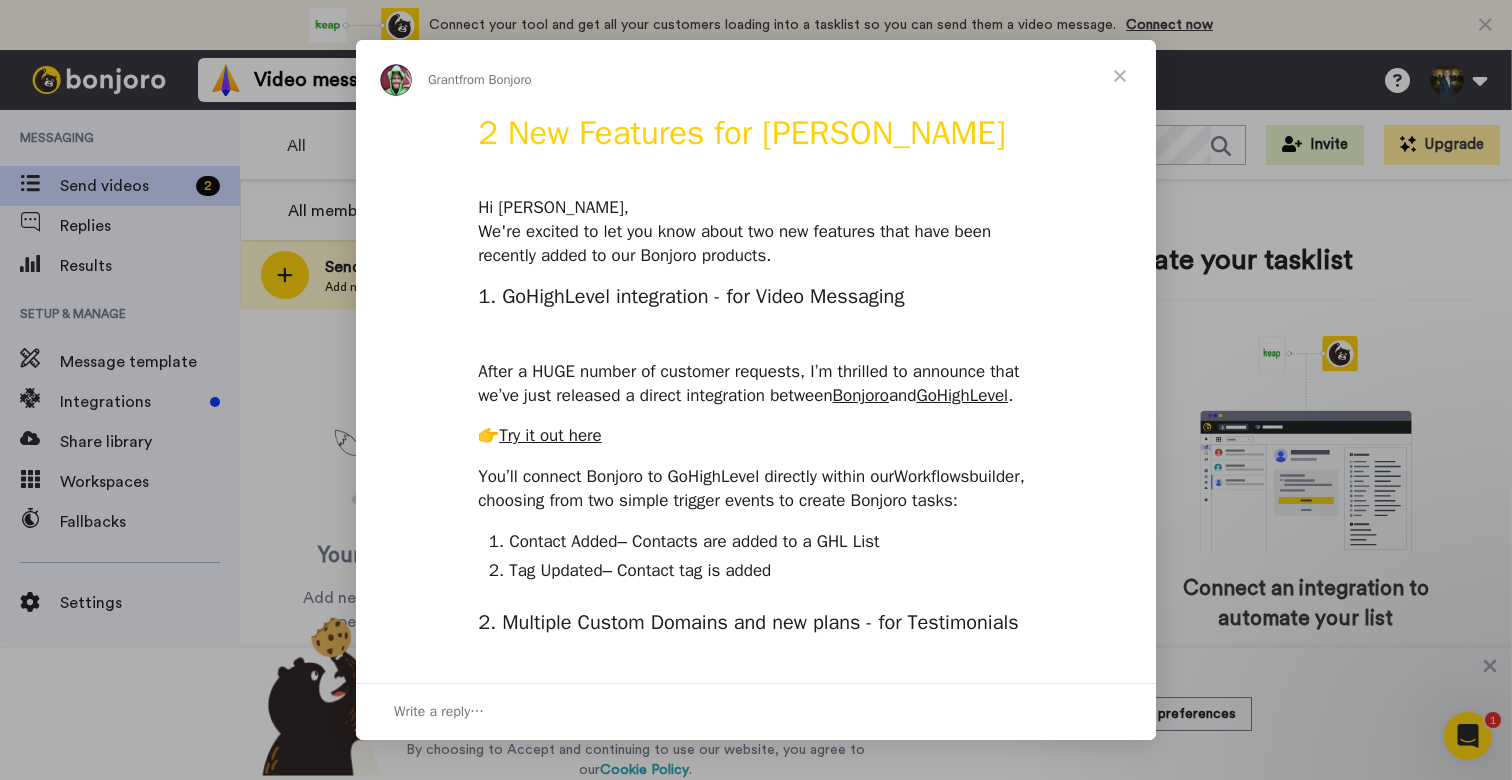 click at bounding box center (756, 390) 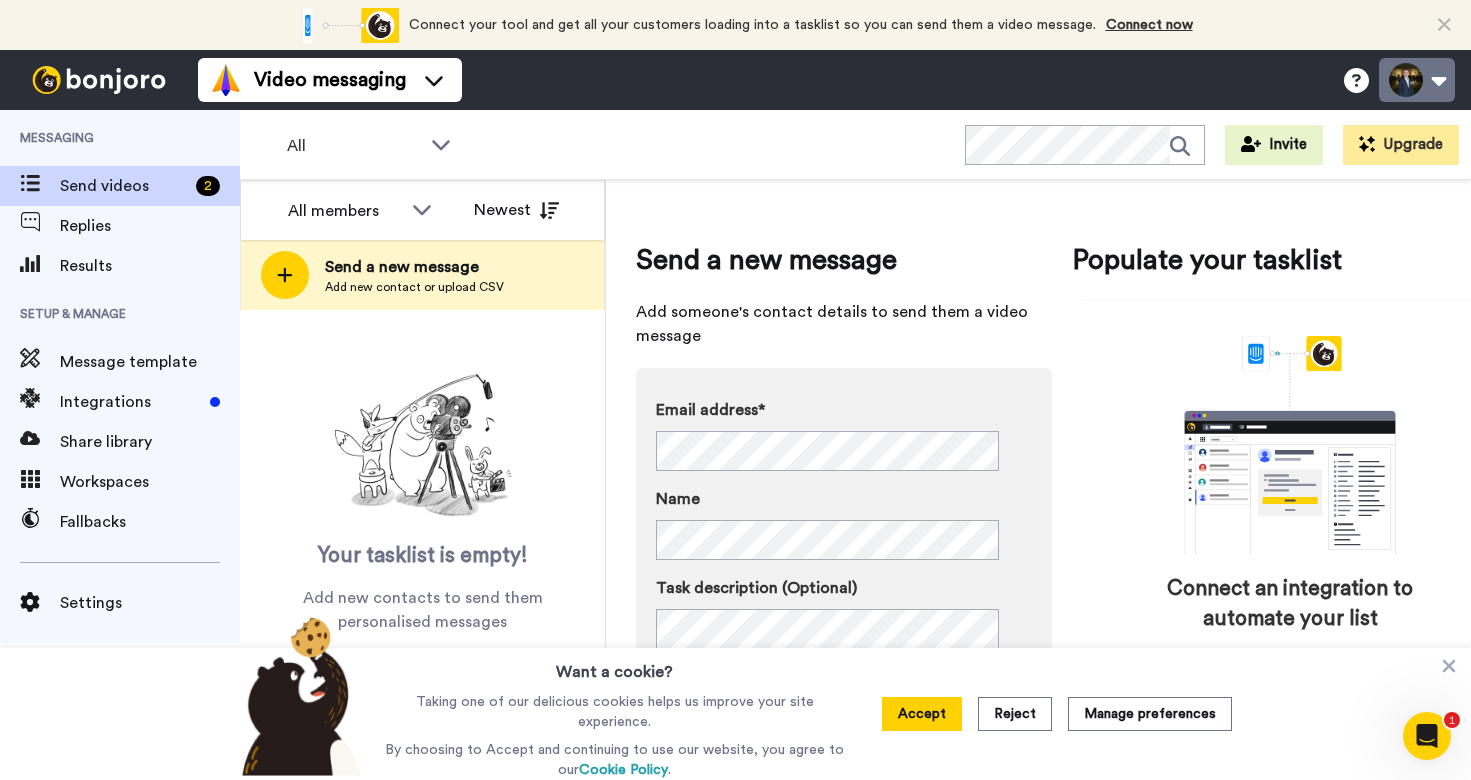 click at bounding box center [1417, 80] 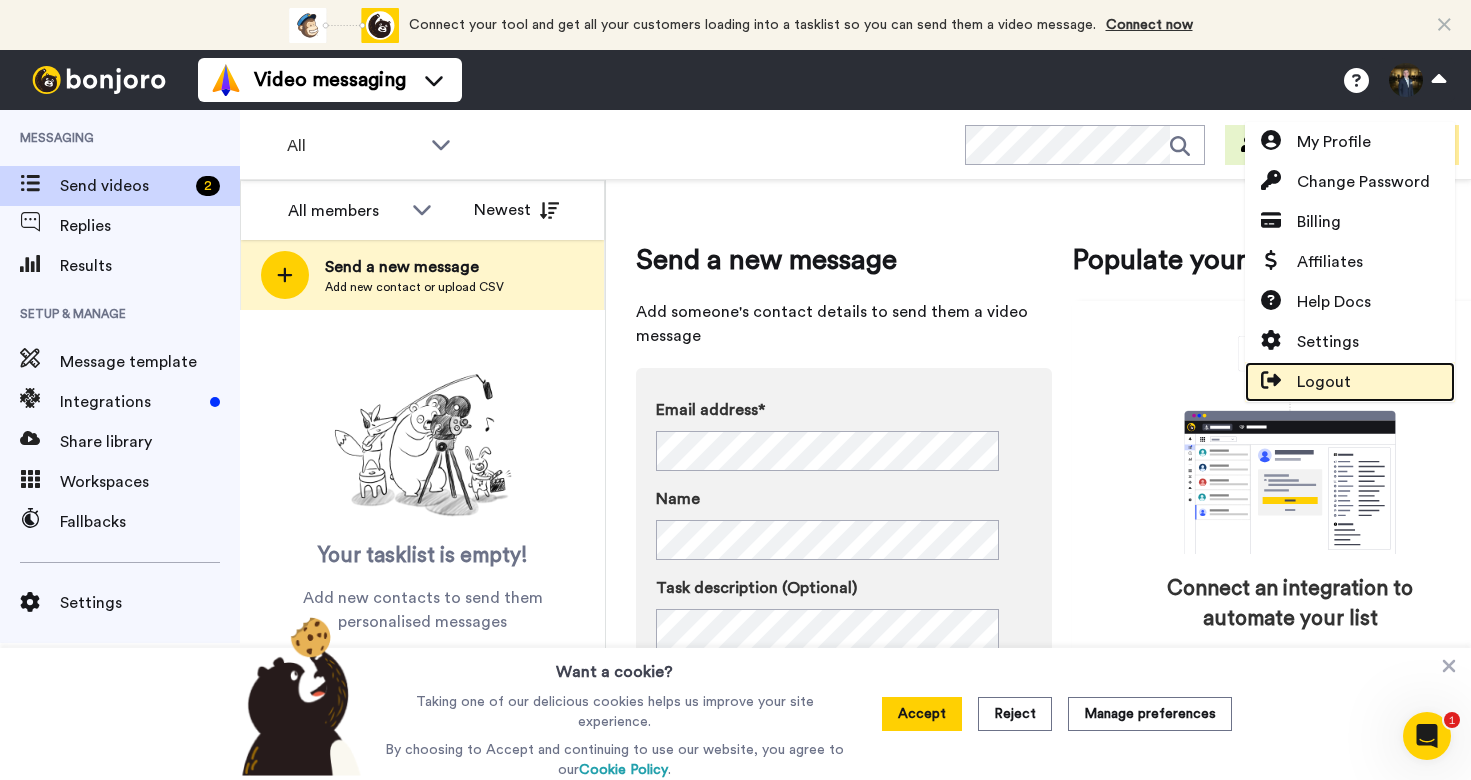click on "Logout" at bounding box center (1350, 382) 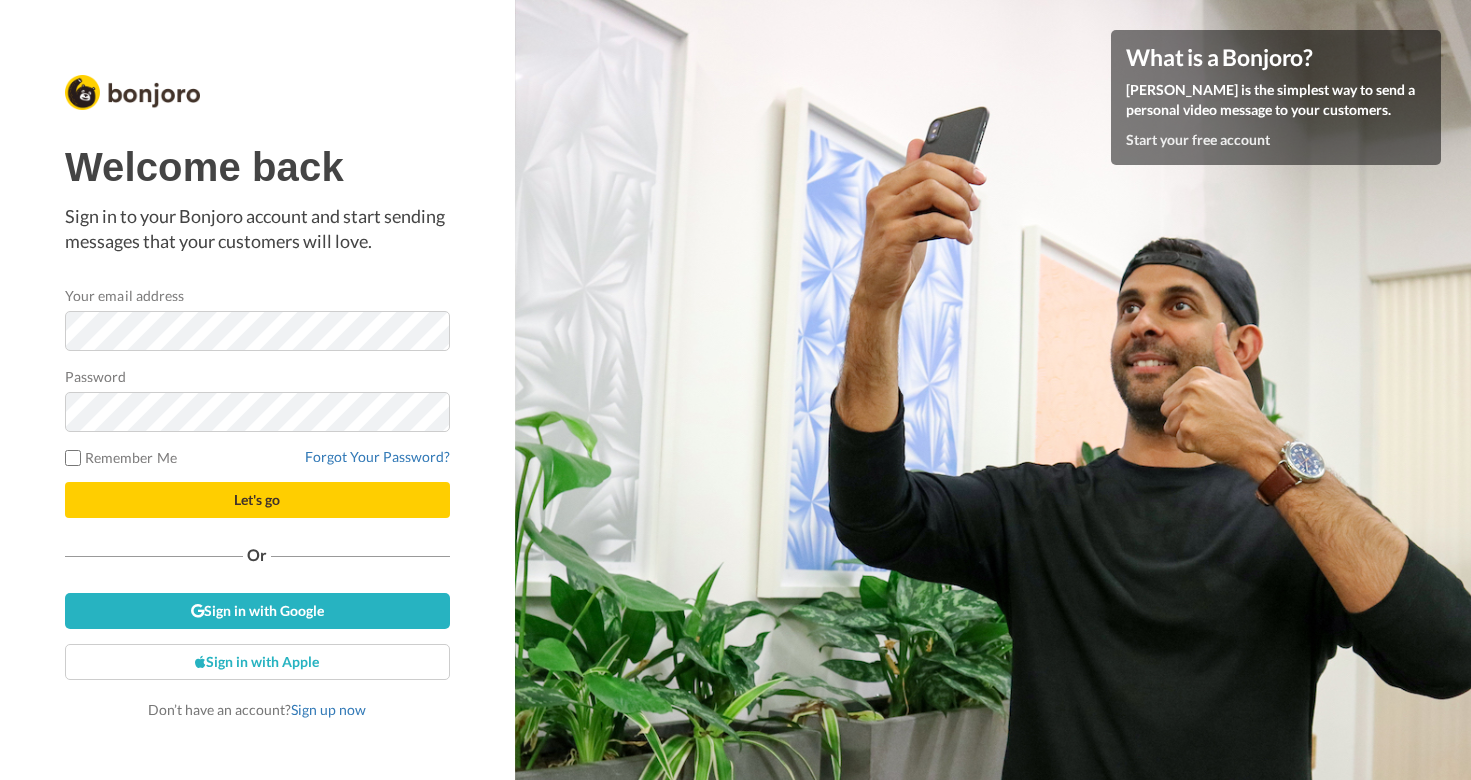 scroll, scrollTop: 0, scrollLeft: 0, axis: both 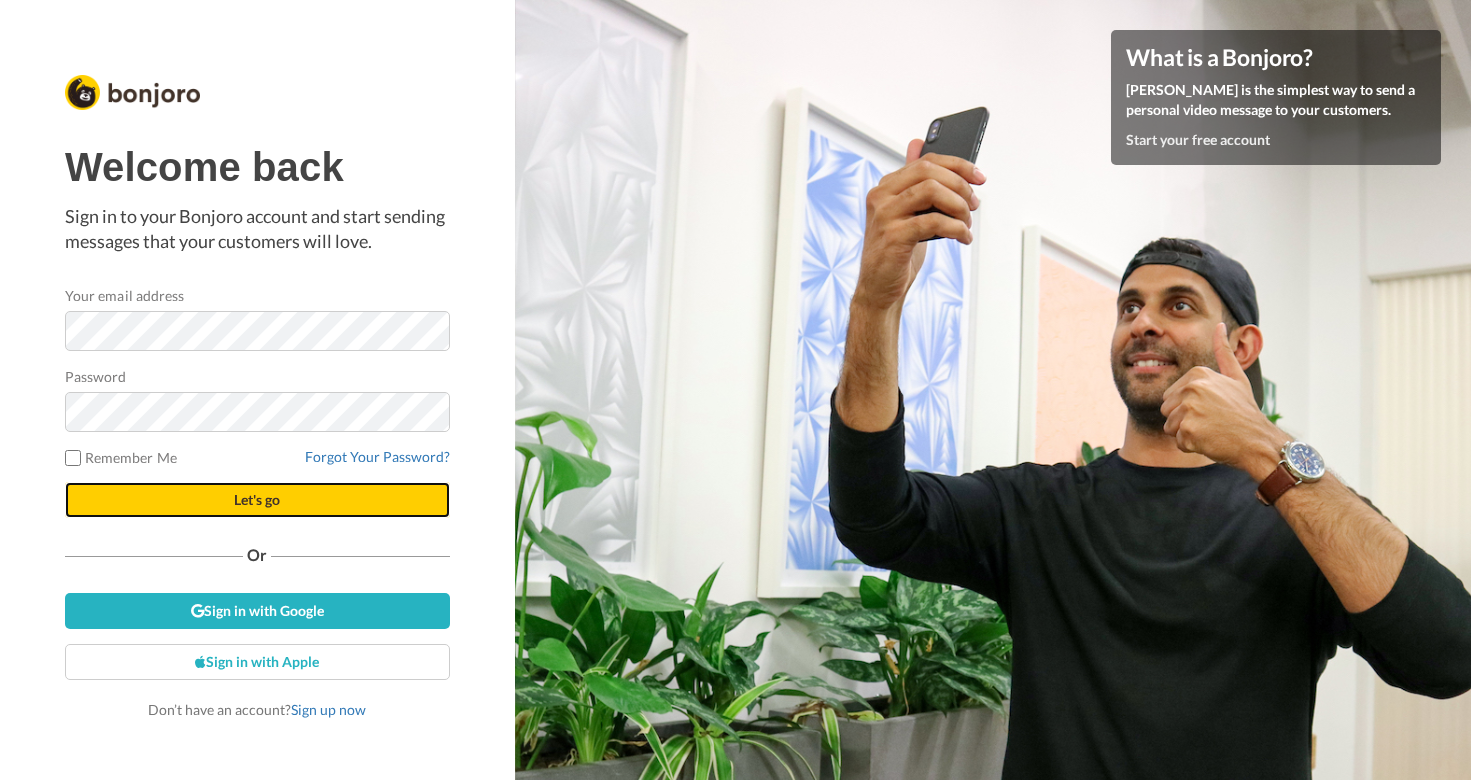 click on "Let's go" at bounding box center (257, 499) 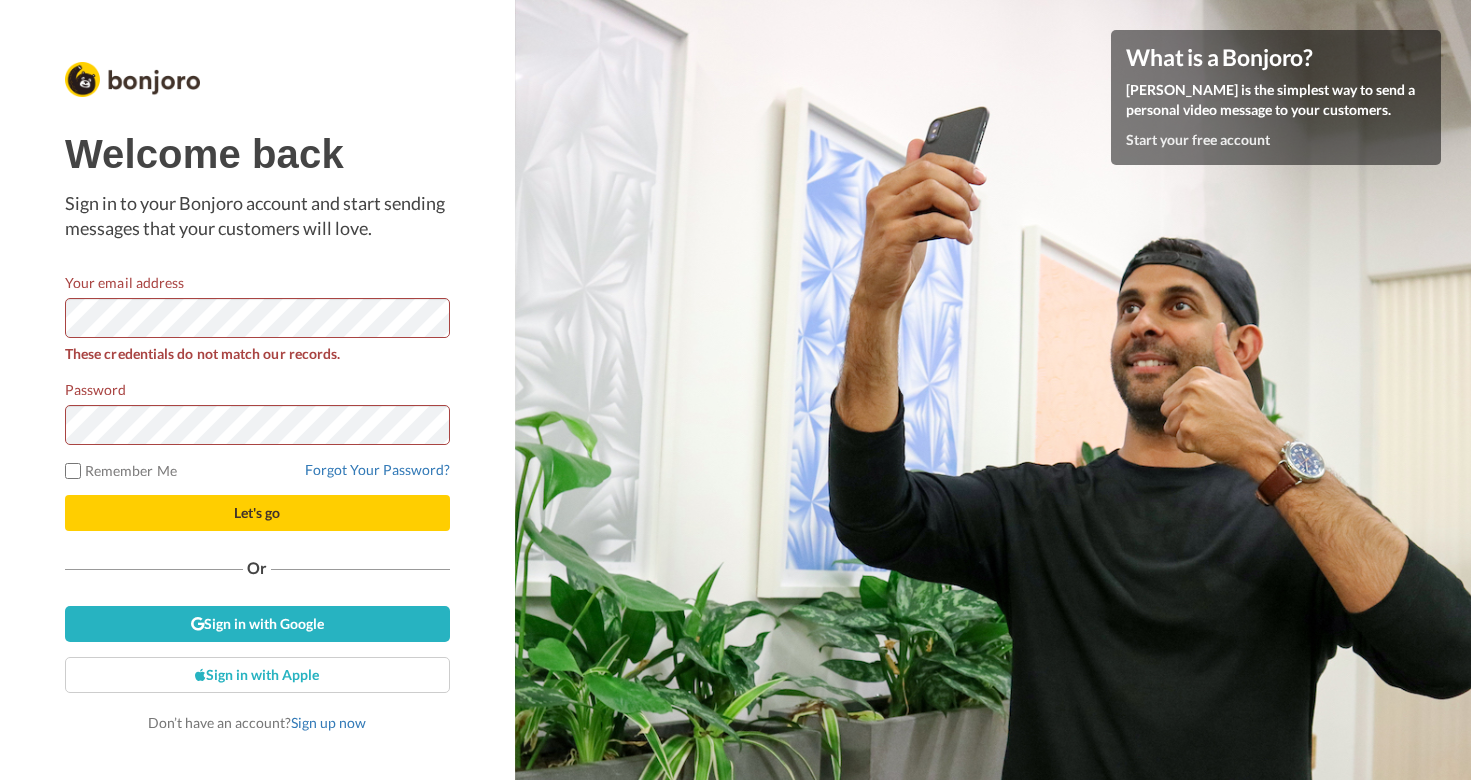 scroll, scrollTop: 0, scrollLeft: 0, axis: both 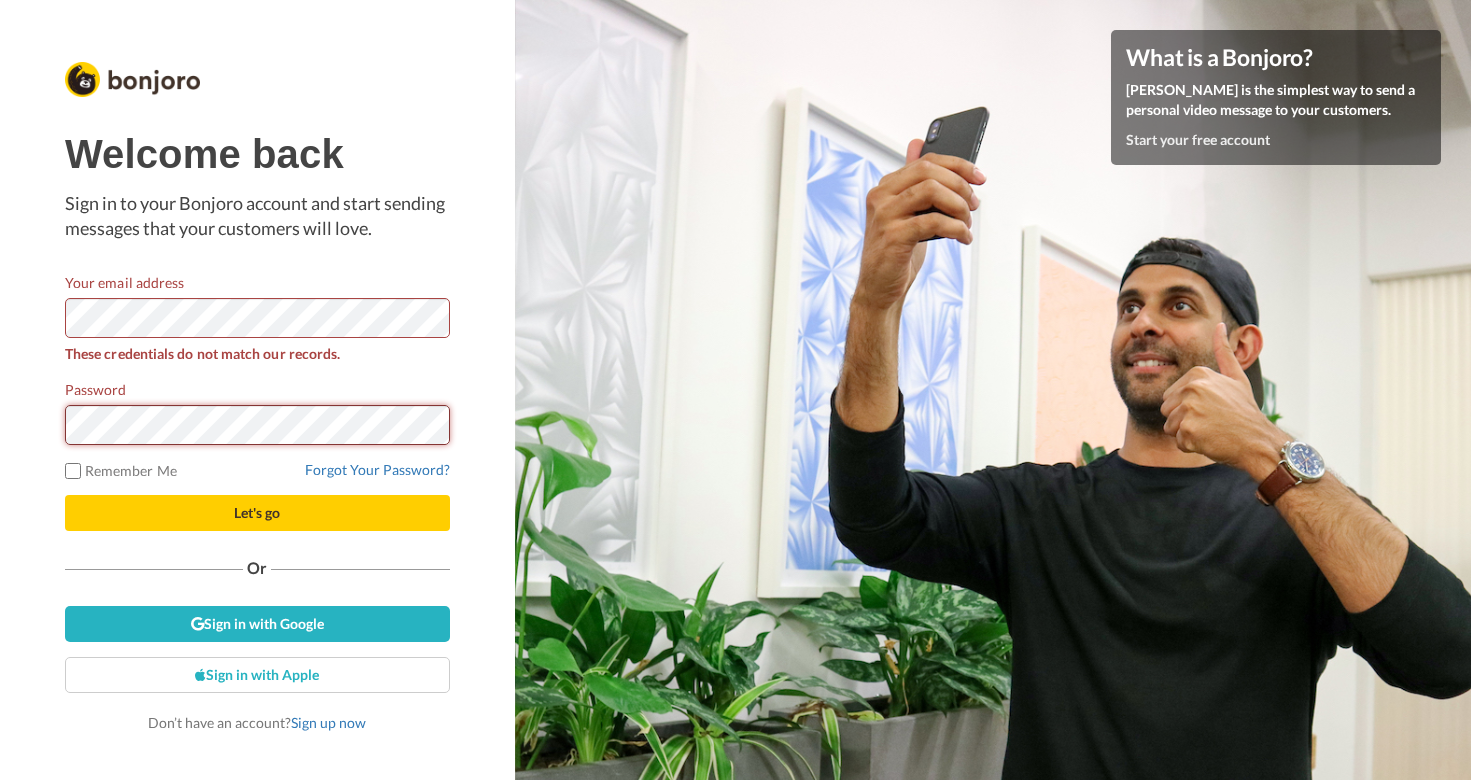 click on "Let's go" at bounding box center [257, 513] 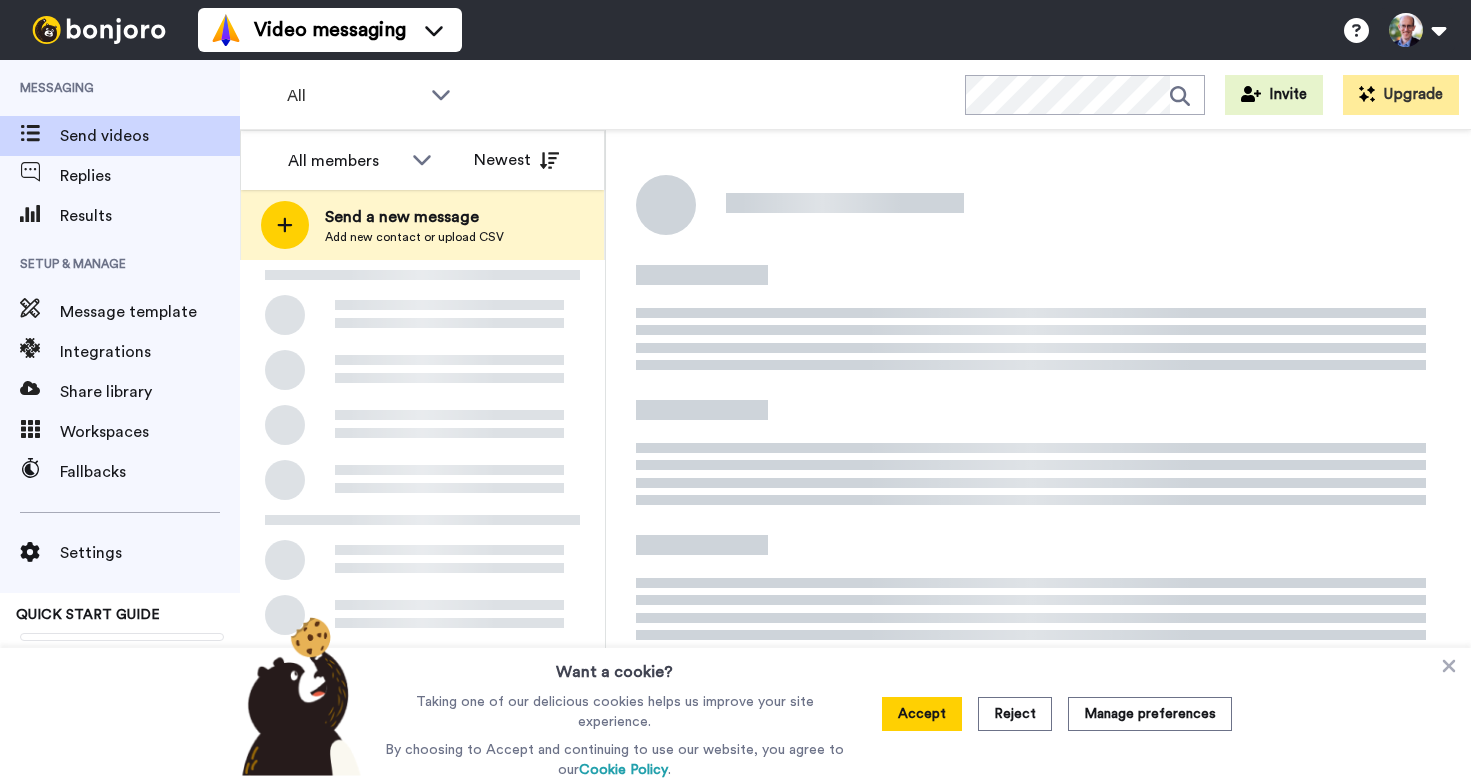 scroll, scrollTop: 0, scrollLeft: 0, axis: both 